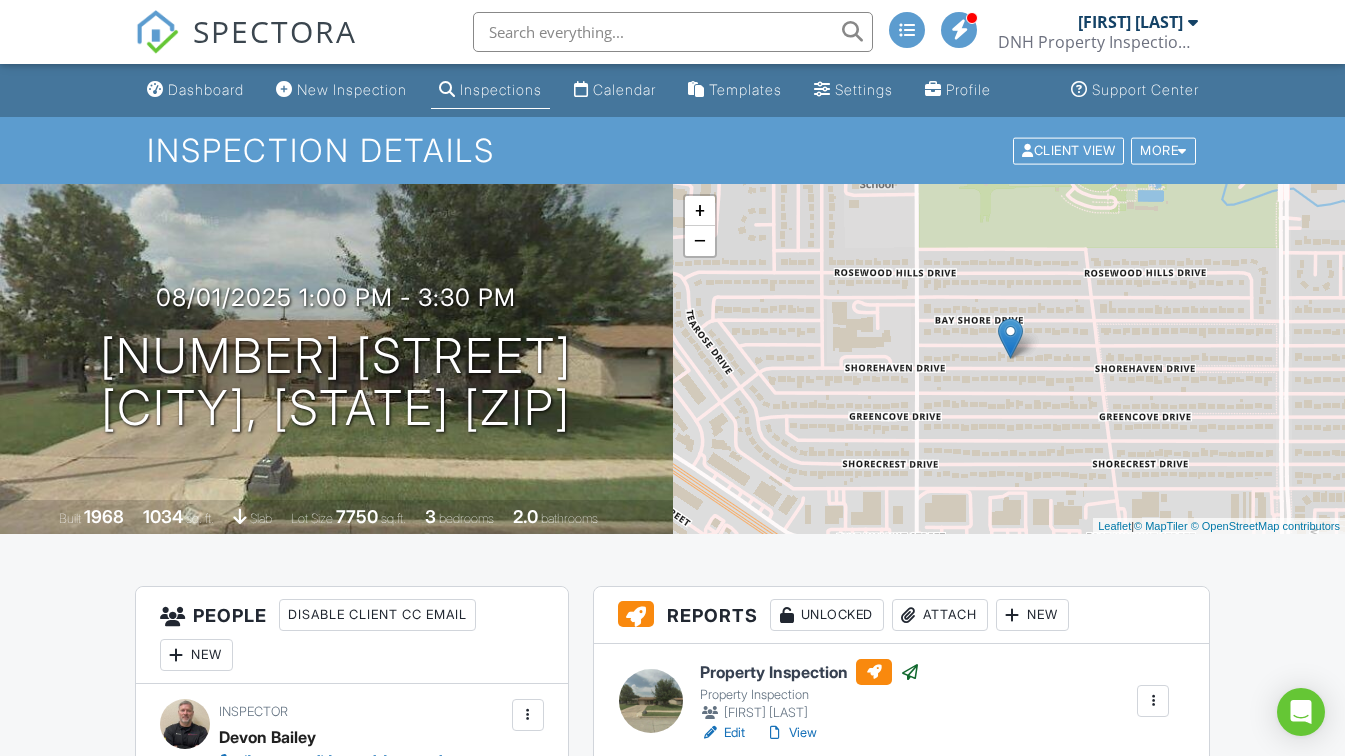 scroll, scrollTop: 0, scrollLeft: 0, axis: both 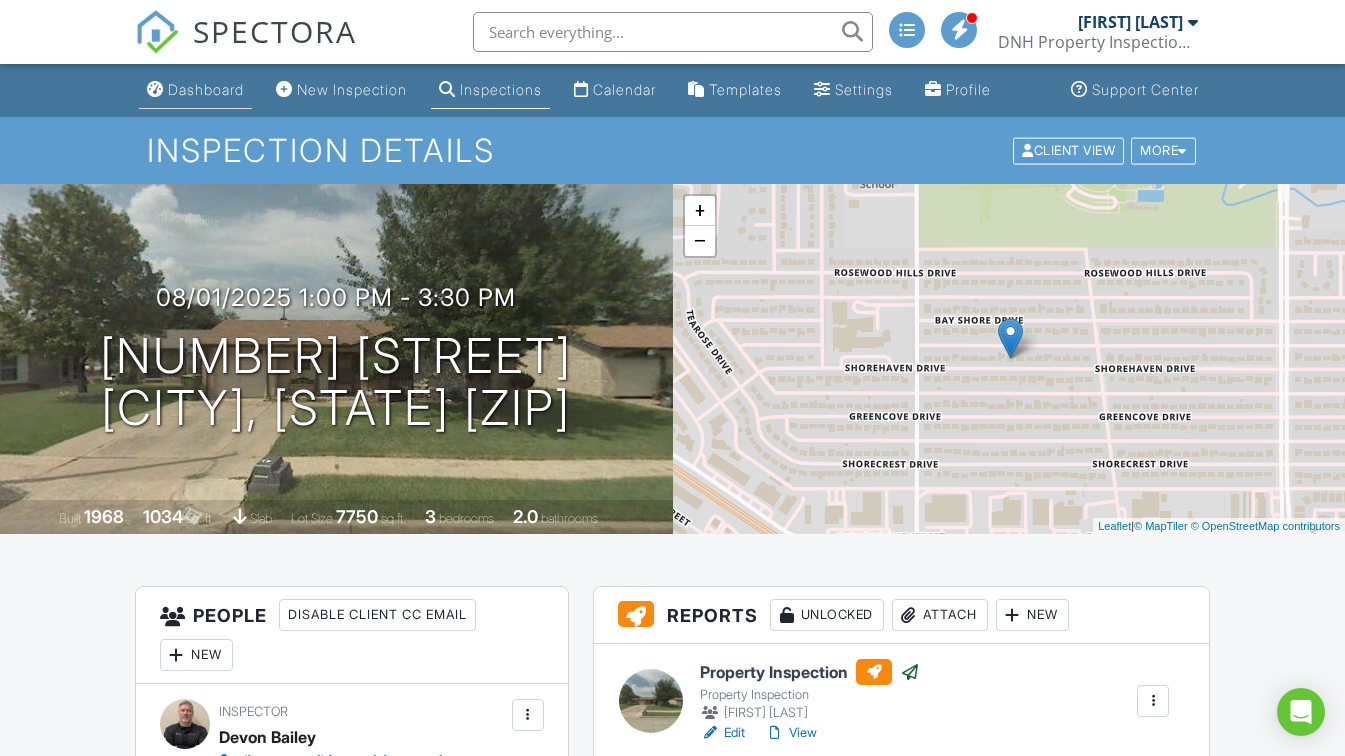 click on "Dashboard" at bounding box center (206, 89) 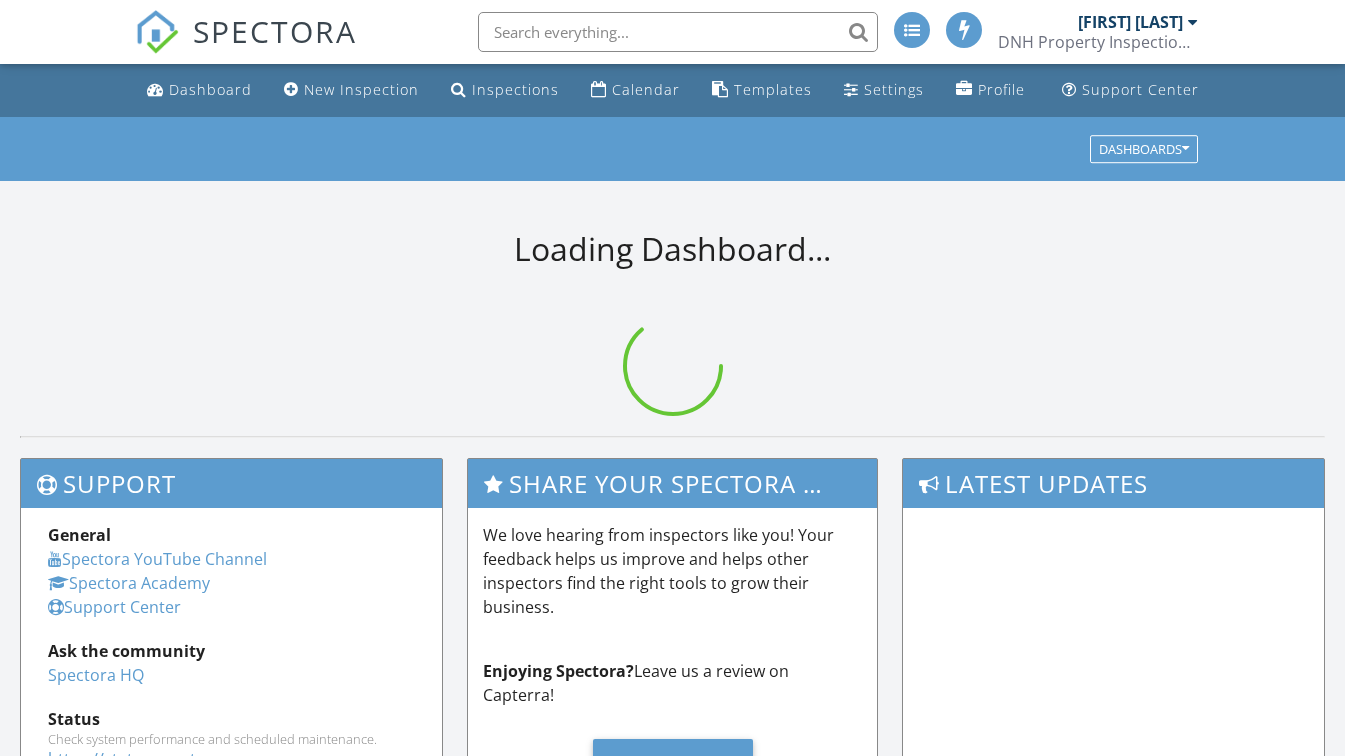 scroll, scrollTop: 0, scrollLeft: 0, axis: both 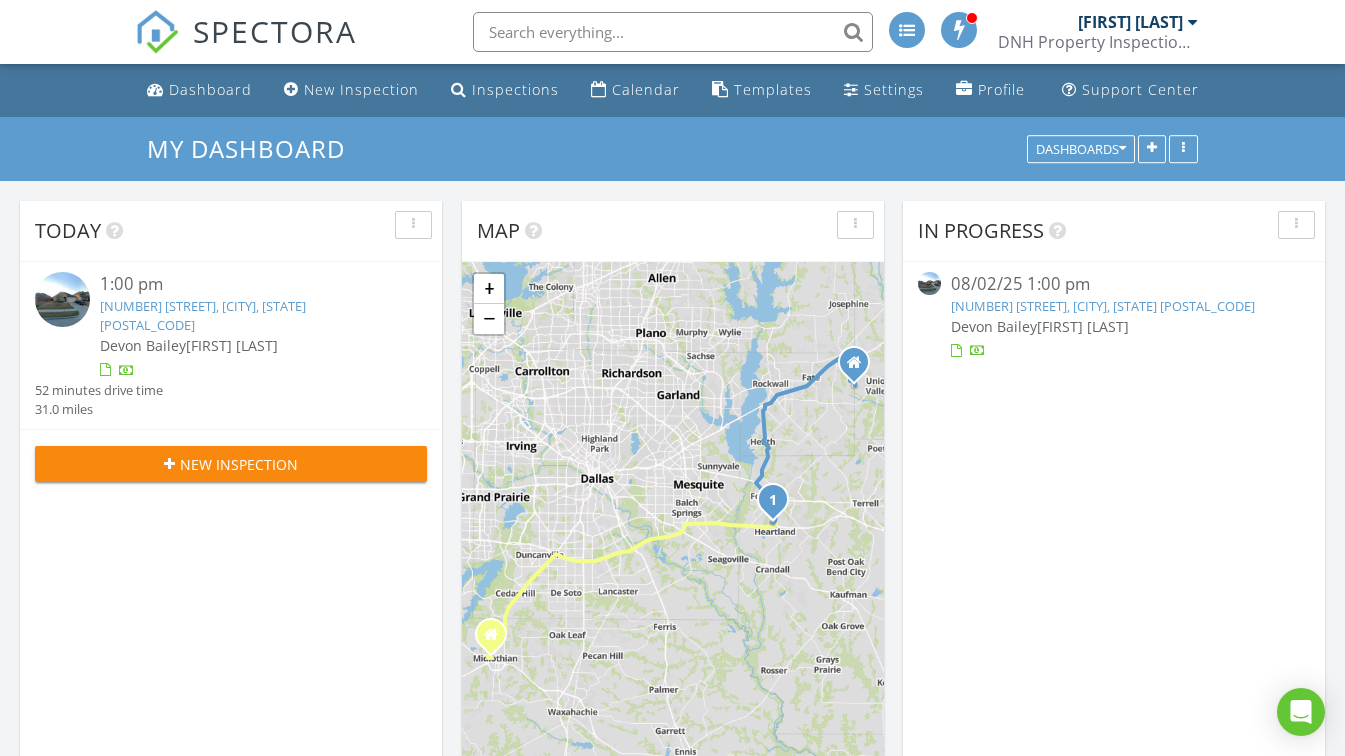 click on "[NUMBER] [STREET], [CITY], [STATE] [POSTAL_CODE]" at bounding box center [1103, 306] 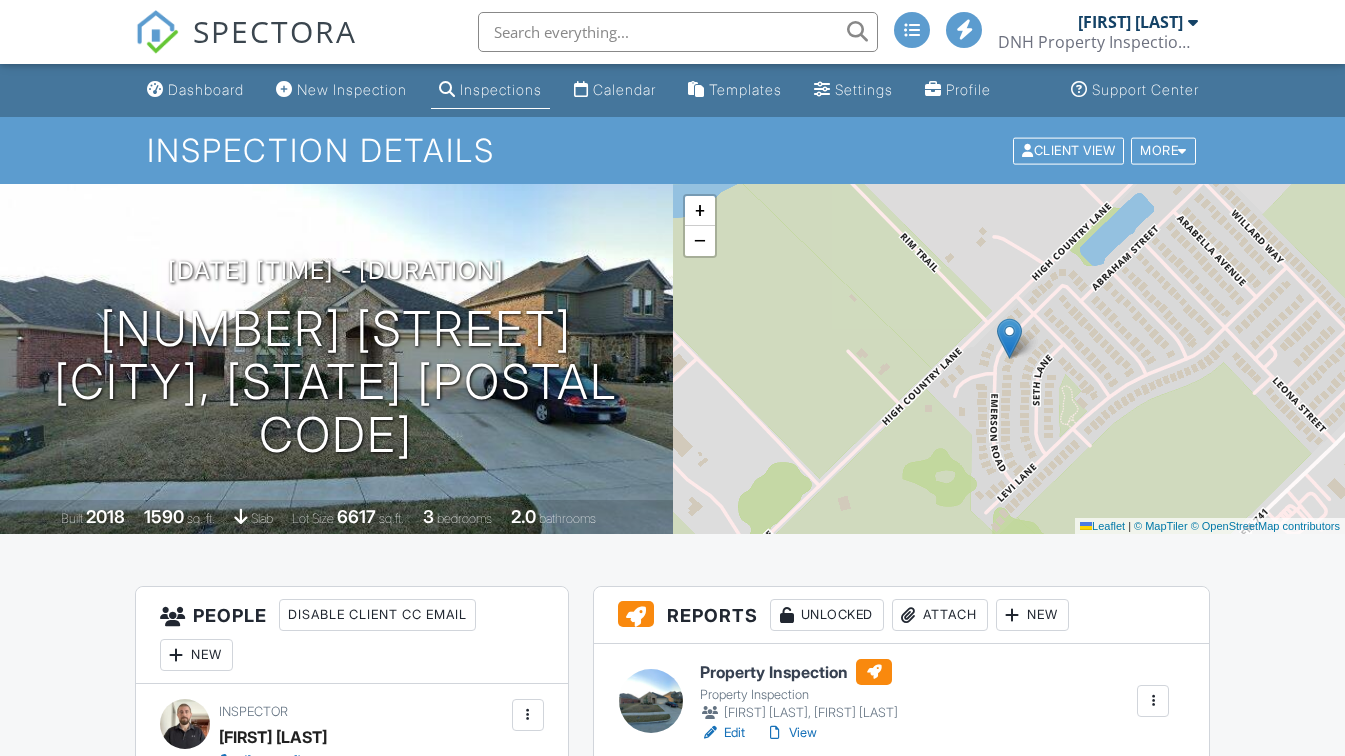 scroll, scrollTop: 300, scrollLeft: 0, axis: vertical 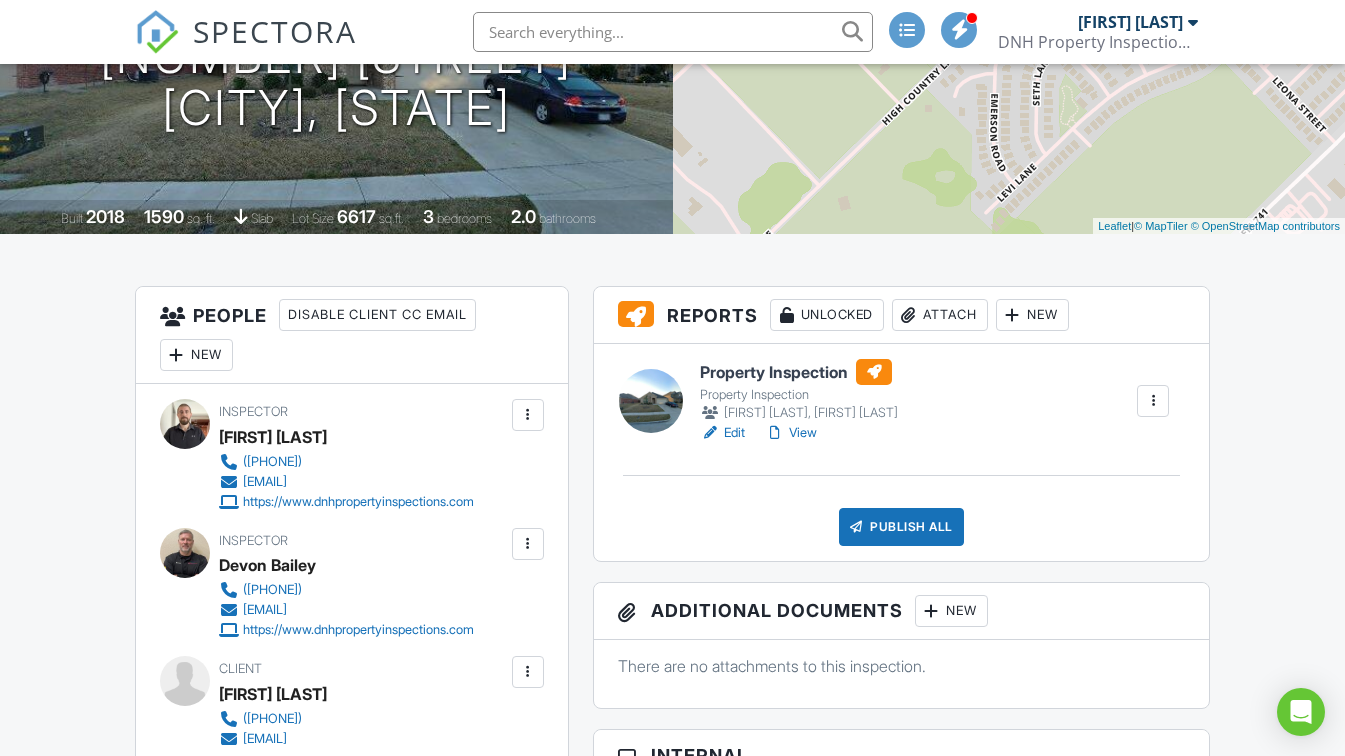 click on "Edit" at bounding box center [722, 433] 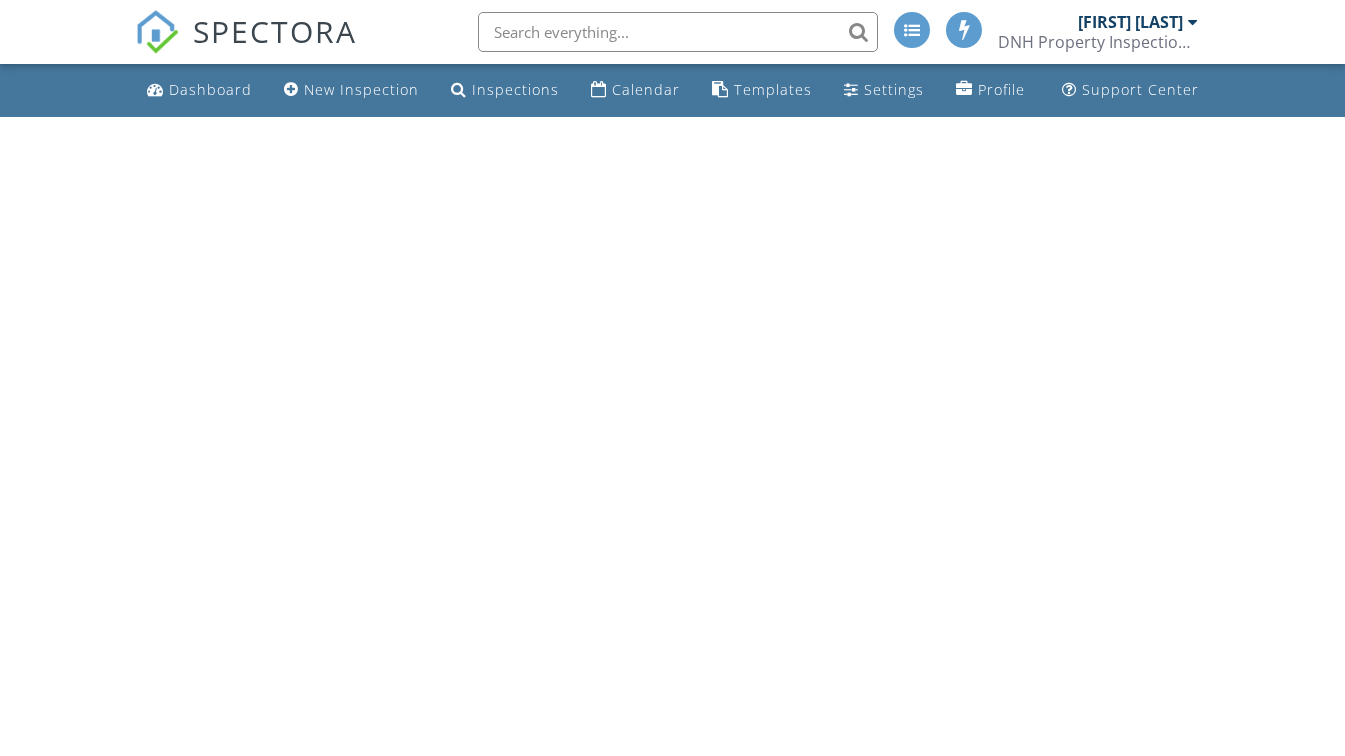 scroll, scrollTop: 0, scrollLeft: 0, axis: both 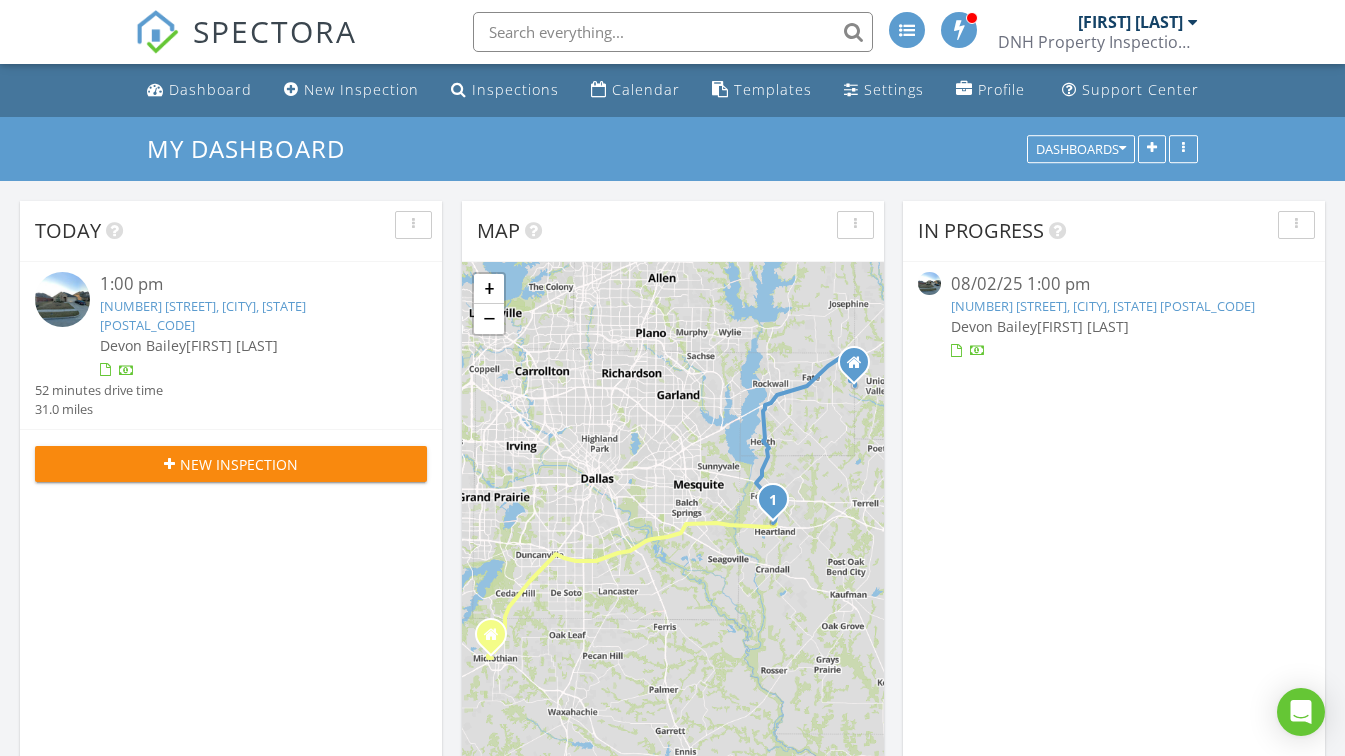 click on "[NUMBER] [STREET], [CITY], [STATE] [POSTAL_CODE]" at bounding box center [1103, 306] 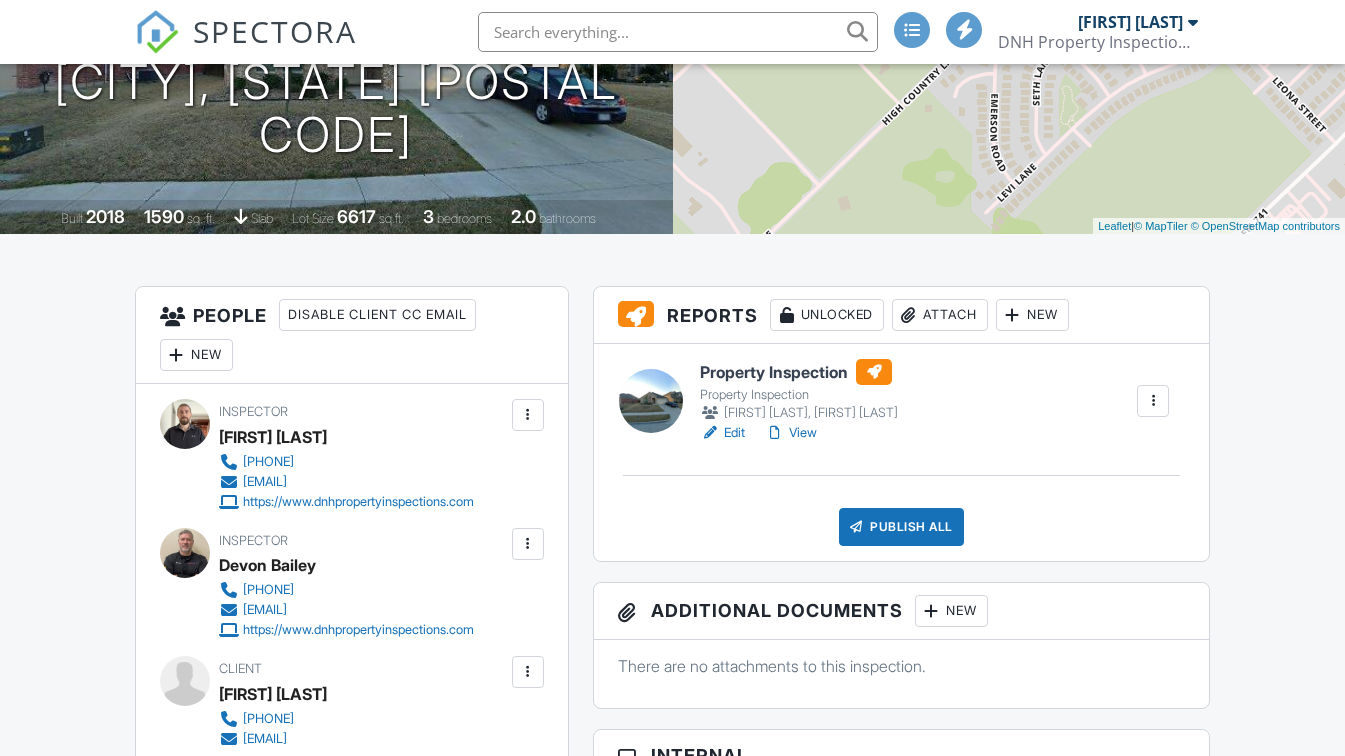 scroll, scrollTop: 300, scrollLeft: 0, axis: vertical 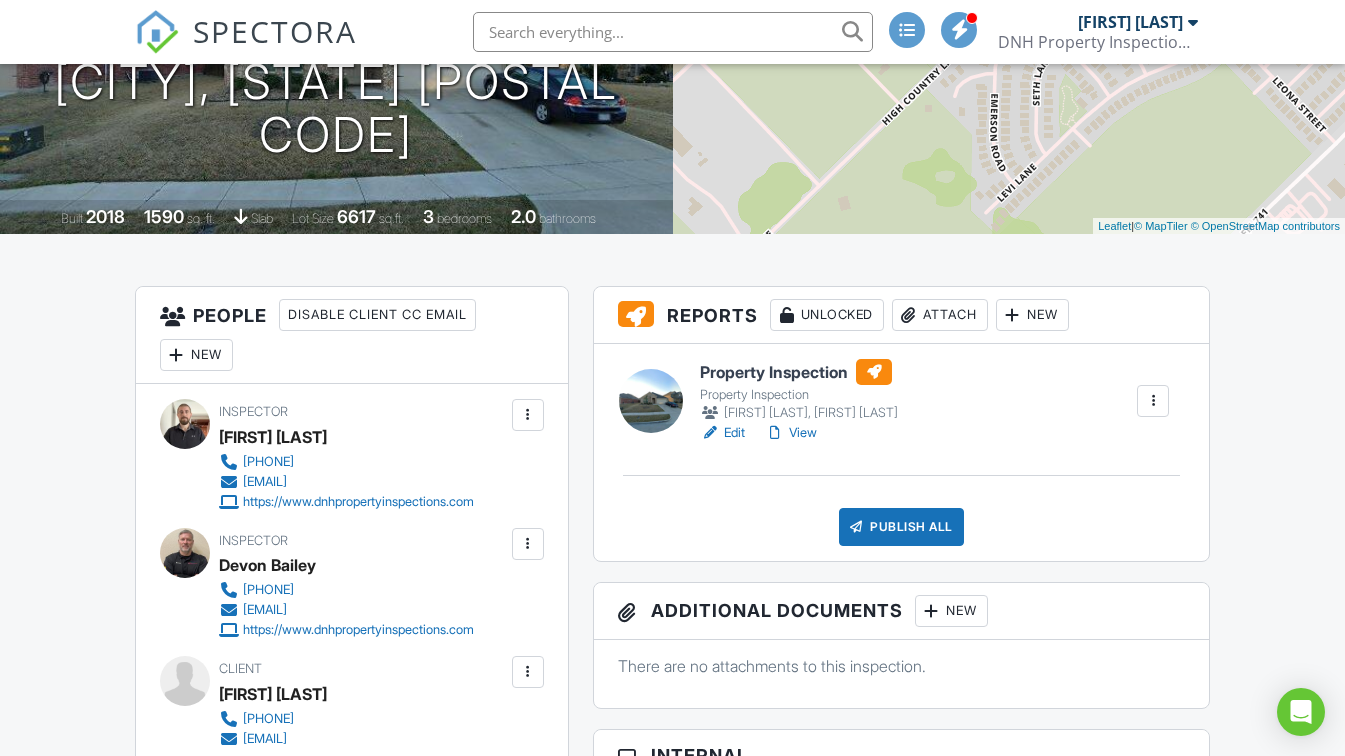 click on "View" at bounding box center (791, 433) 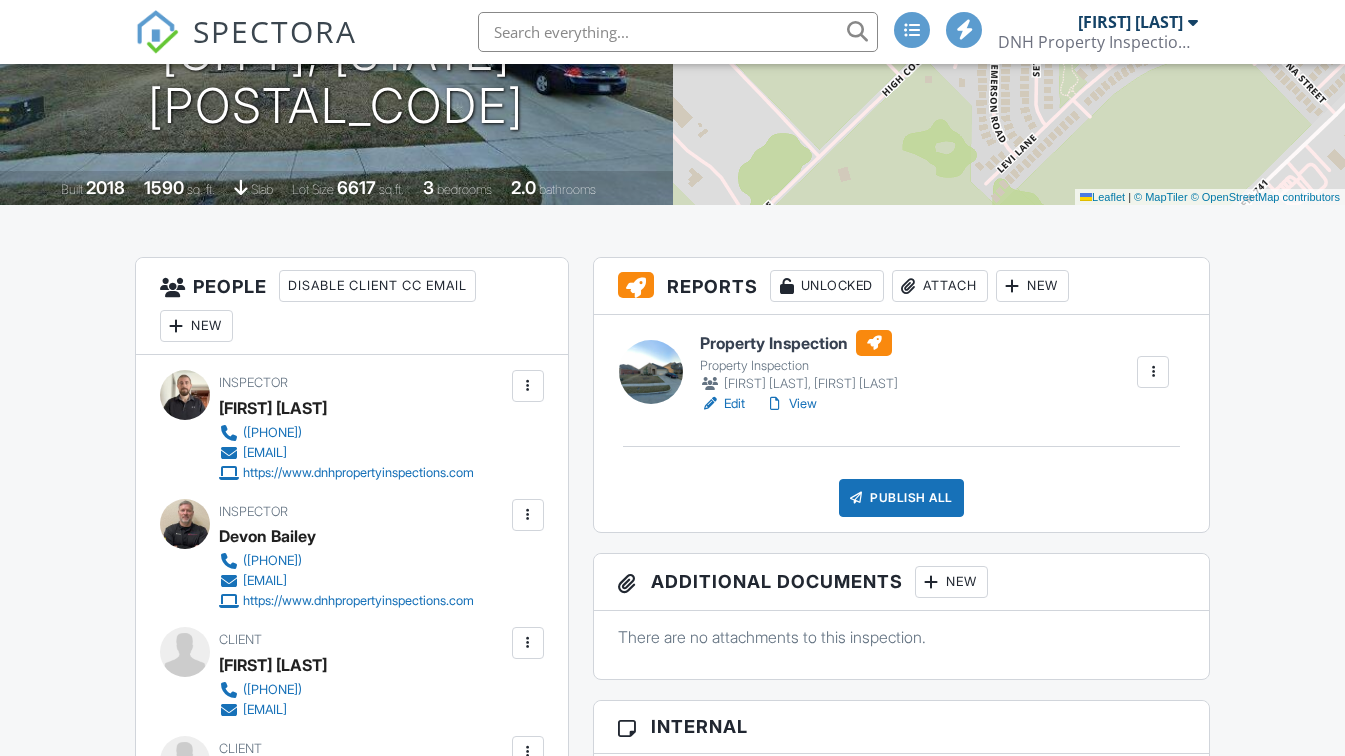 scroll, scrollTop: 400, scrollLeft: 0, axis: vertical 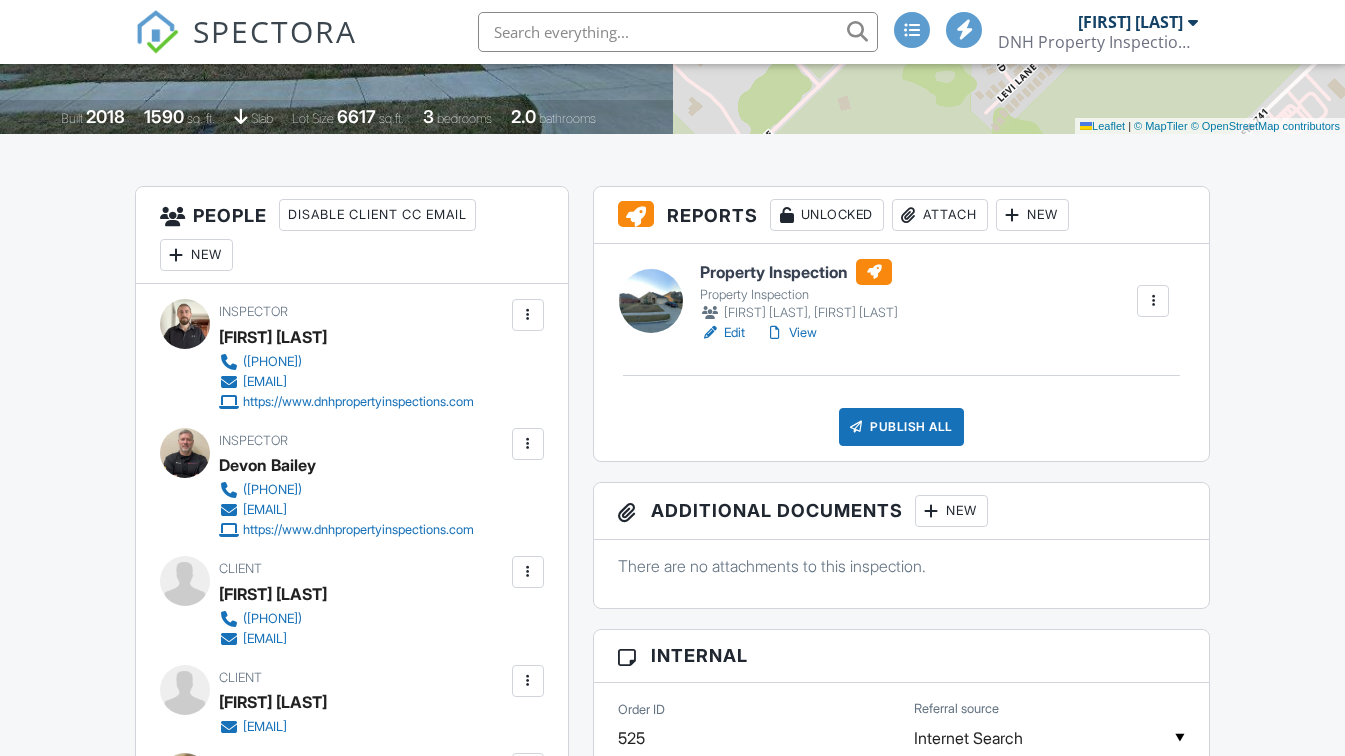 click on "View" at bounding box center [791, 333] 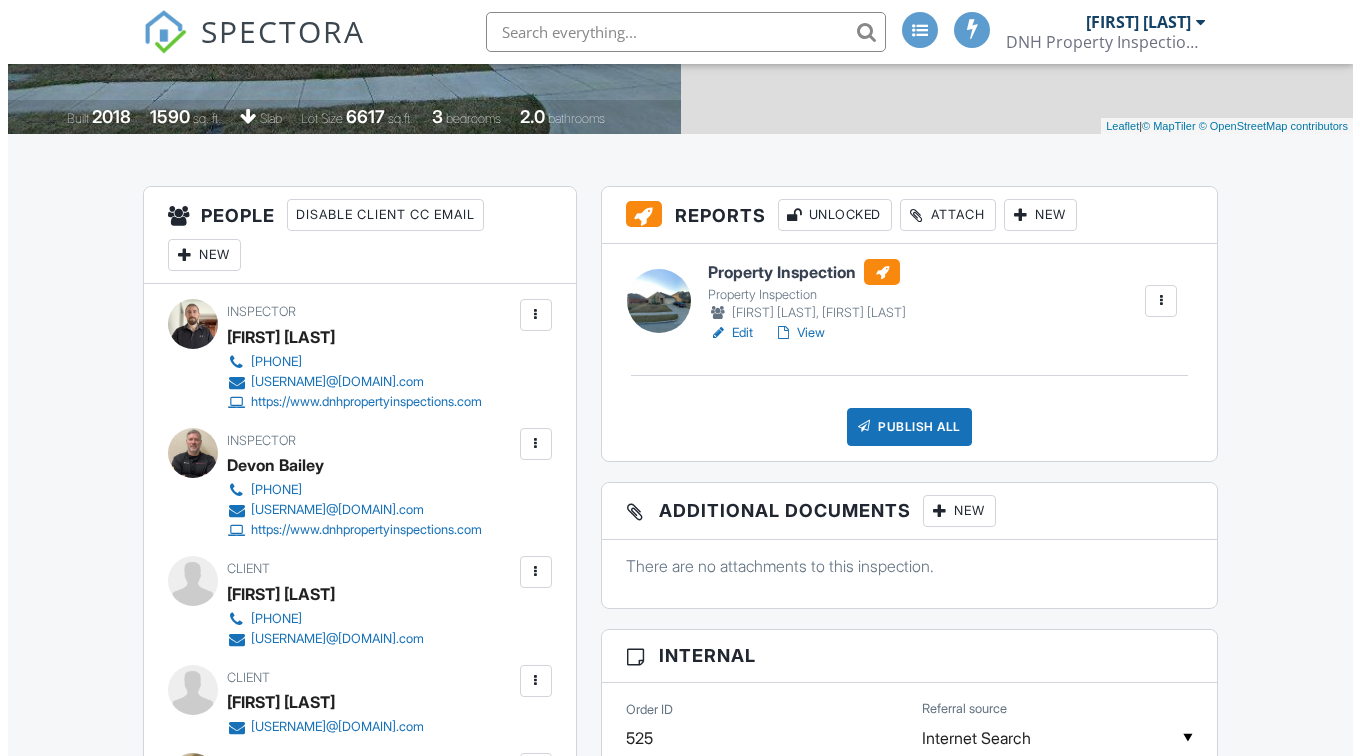 scroll, scrollTop: 400, scrollLeft: 0, axis: vertical 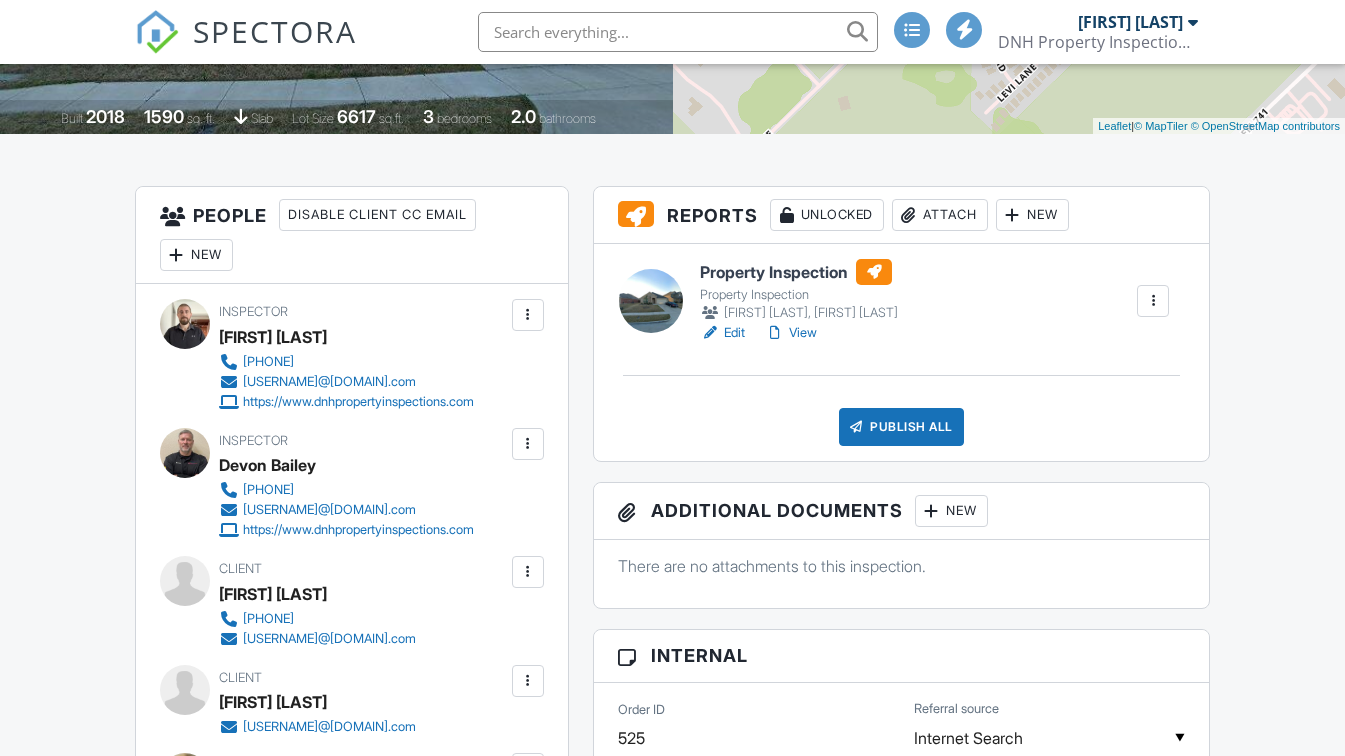 click on "Publish All" at bounding box center (901, 427) 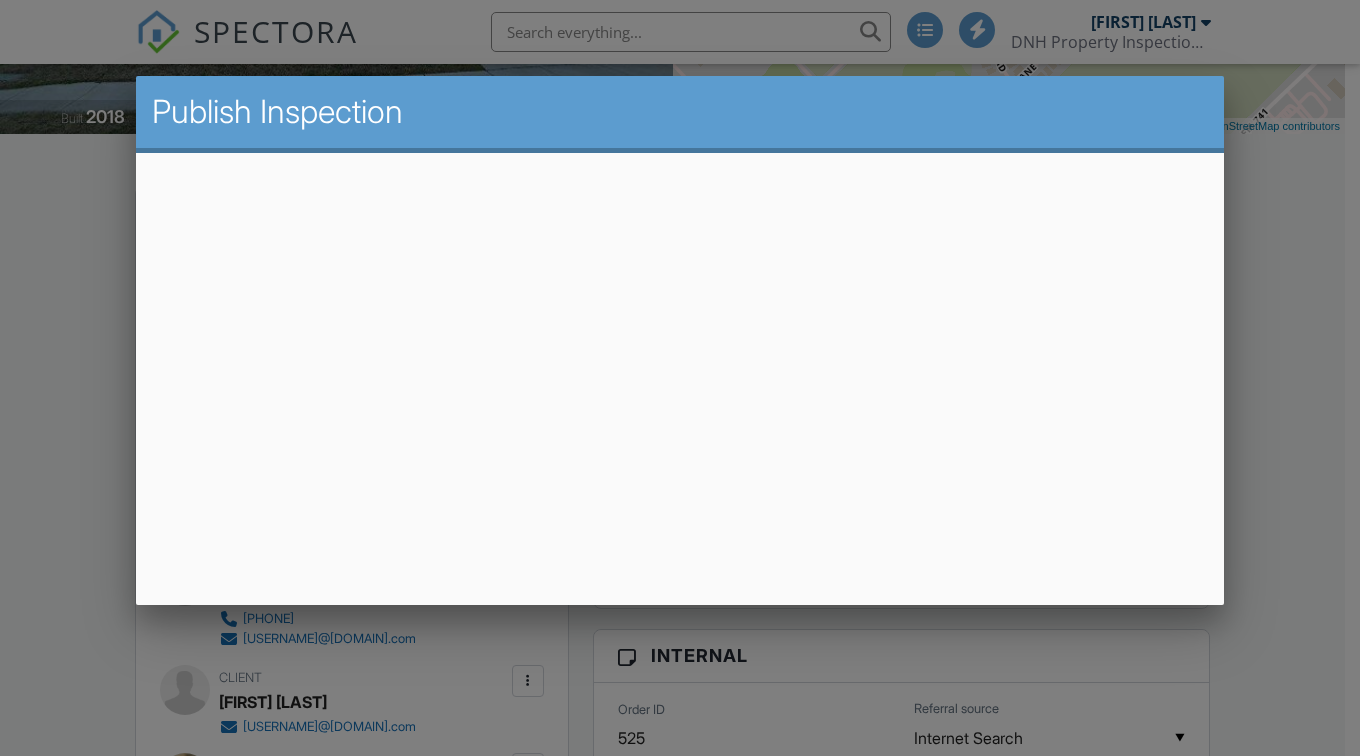 scroll, scrollTop: 0, scrollLeft: 0, axis: both 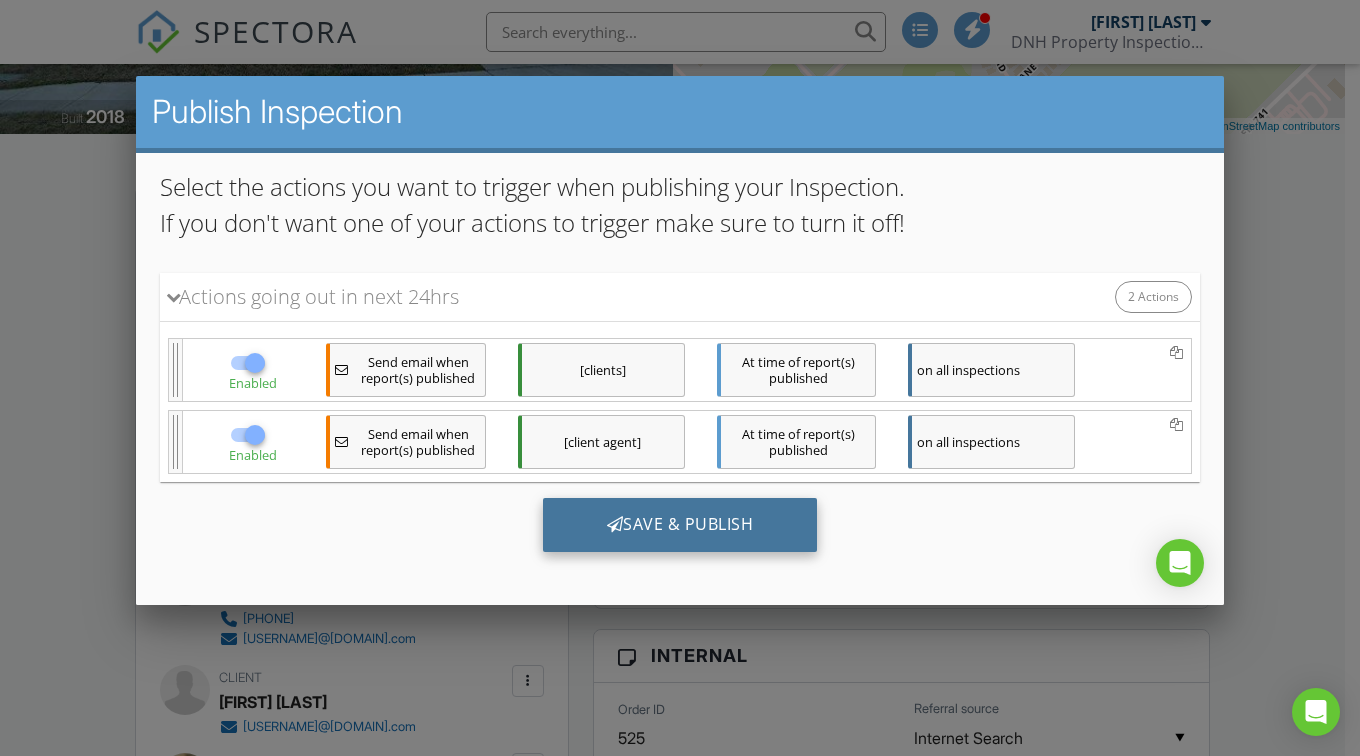 click on "Save & Publish" at bounding box center (680, 524) 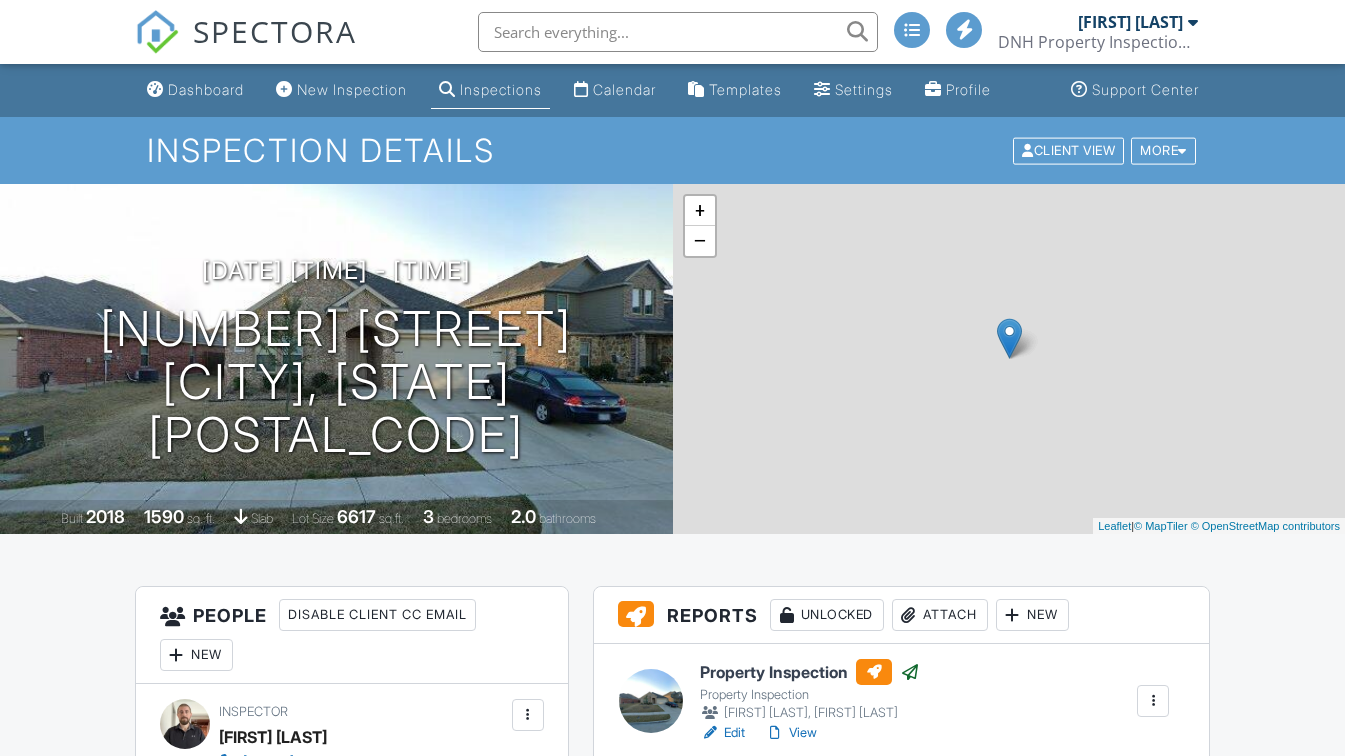 scroll, scrollTop: 0, scrollLeft: 0, axis: both 